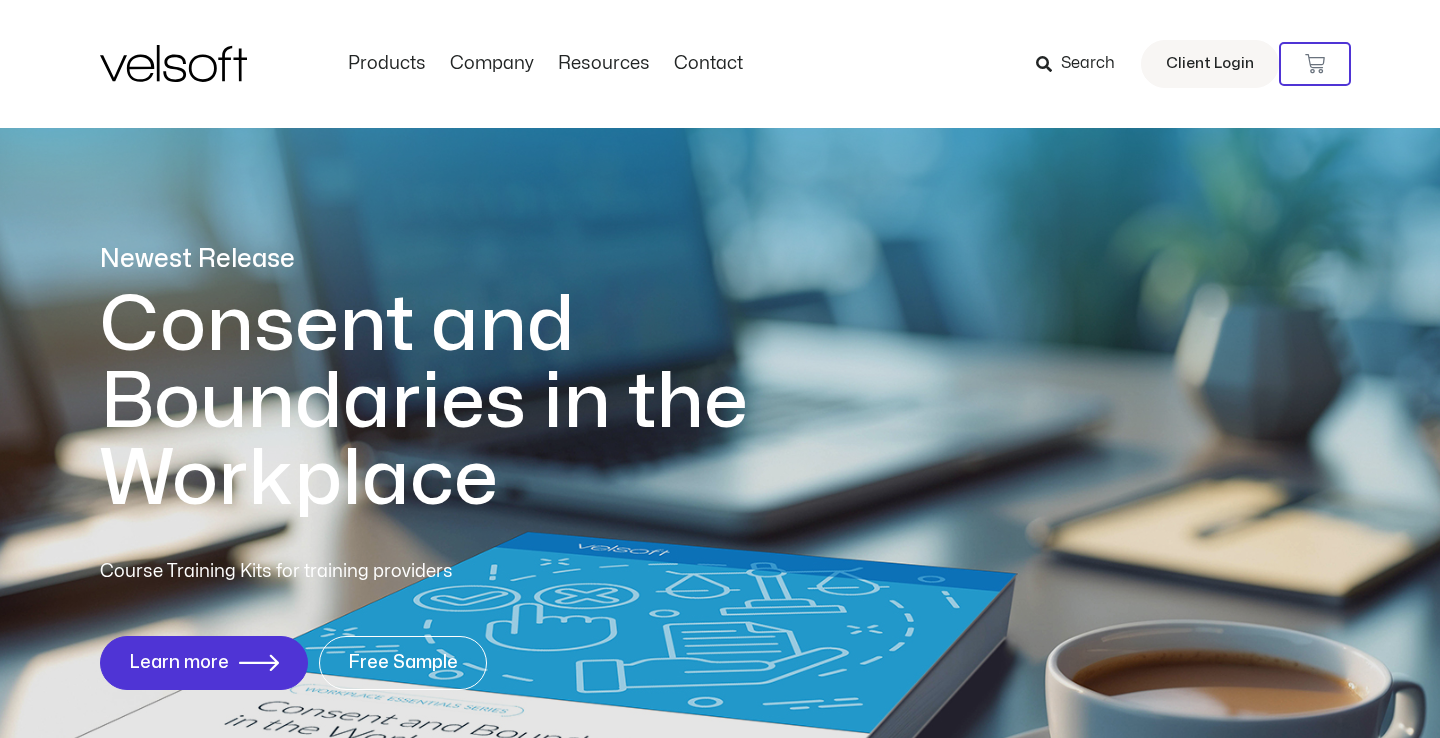 scroll, scrollTop: 0, scrollLeft: 0, axis: both 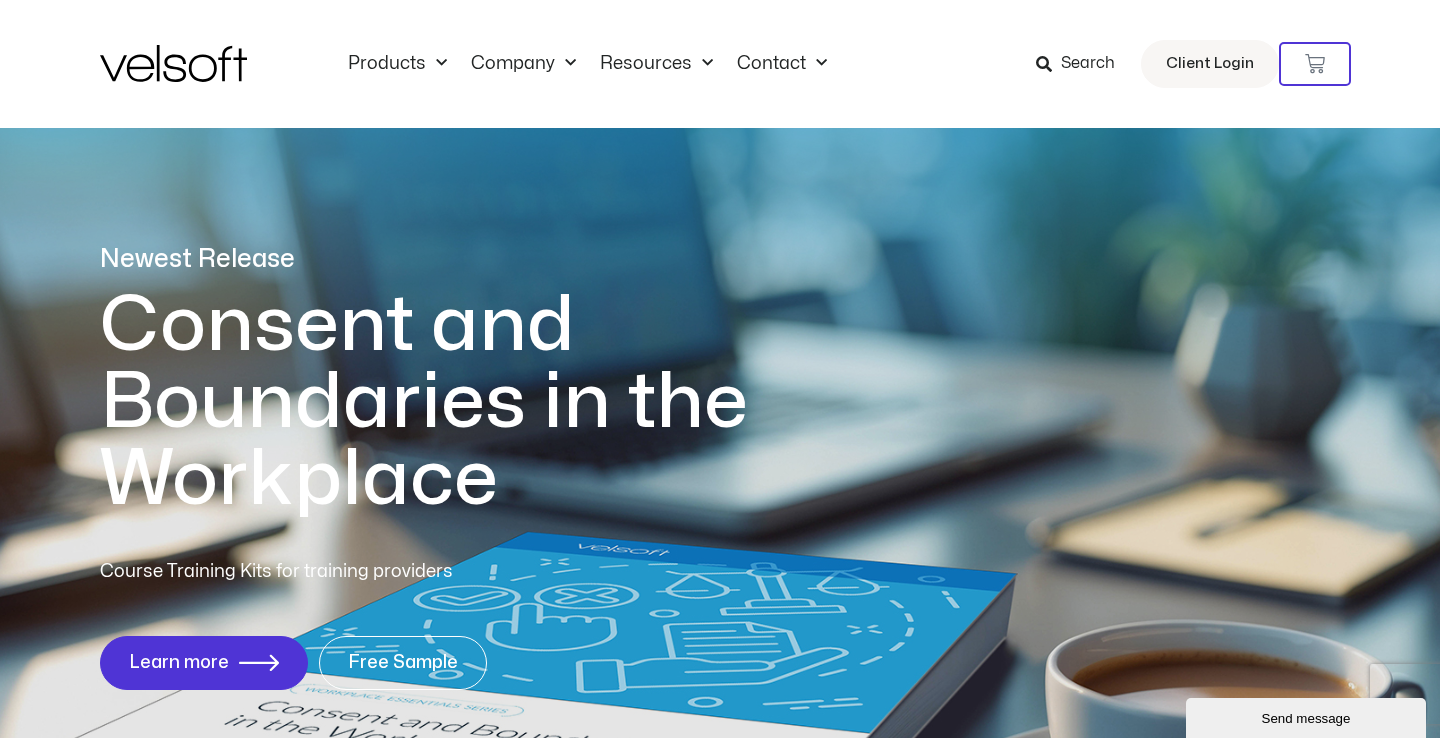 click on "Search" at bounding box center (1082, 64) 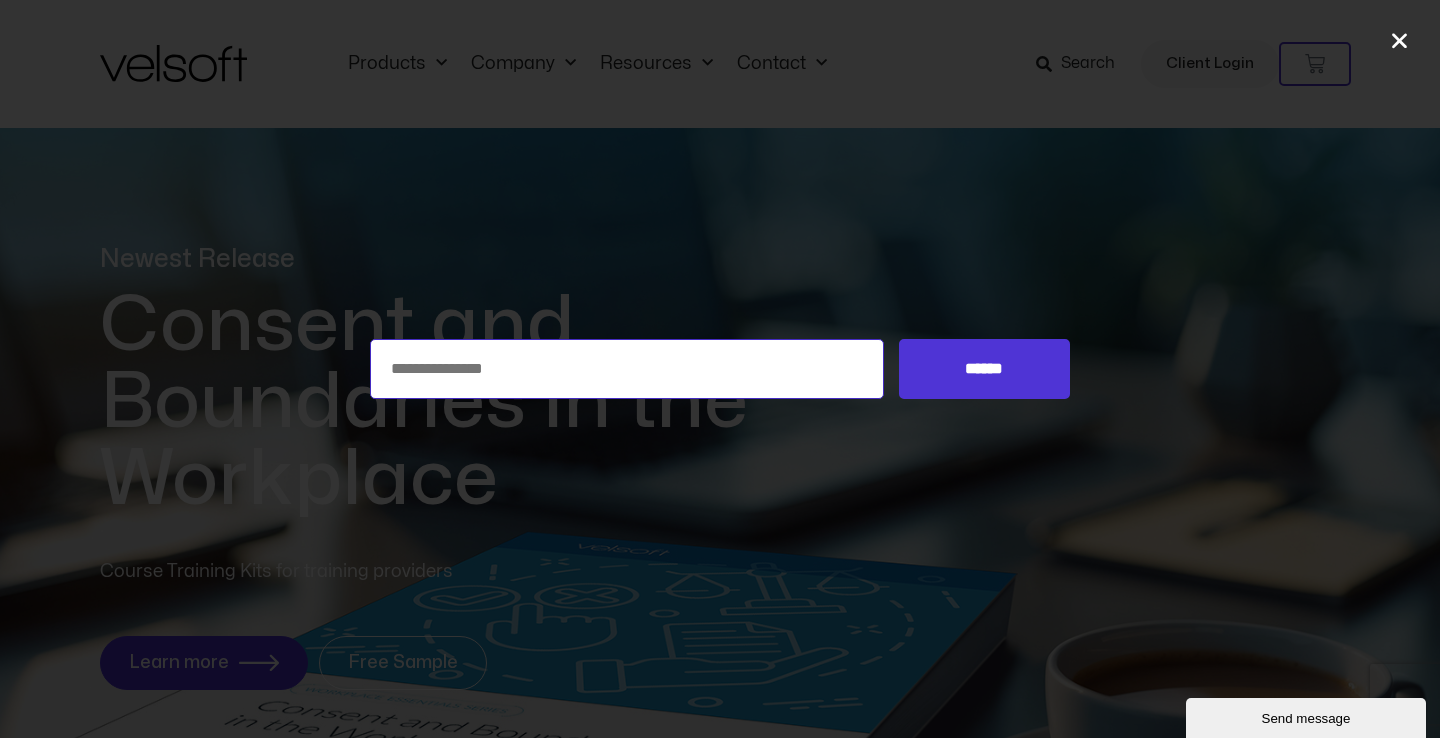 click on "Search for:" at bounding box center (627, 369) 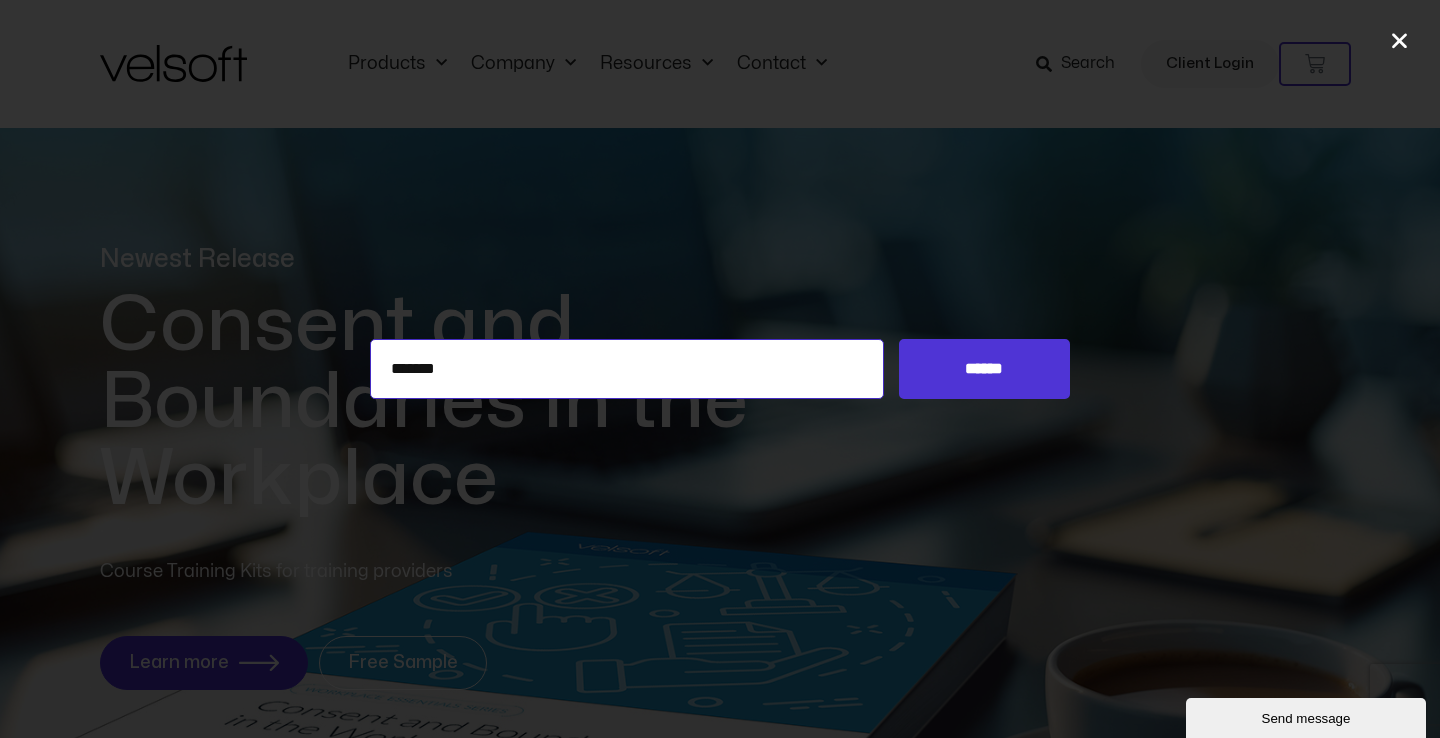 type on "*******" 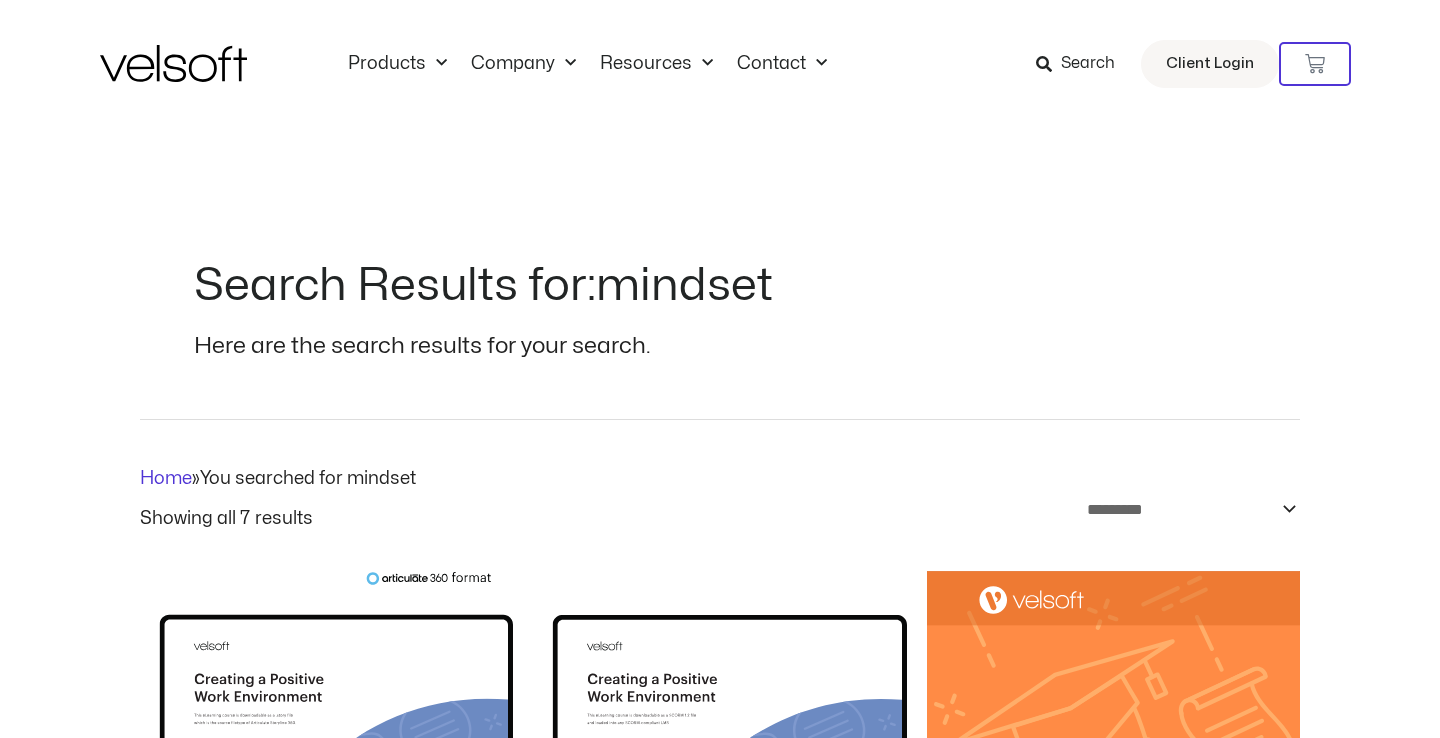 scroll, scrollTop: 95, scrollLeft: 0, axis: vertical 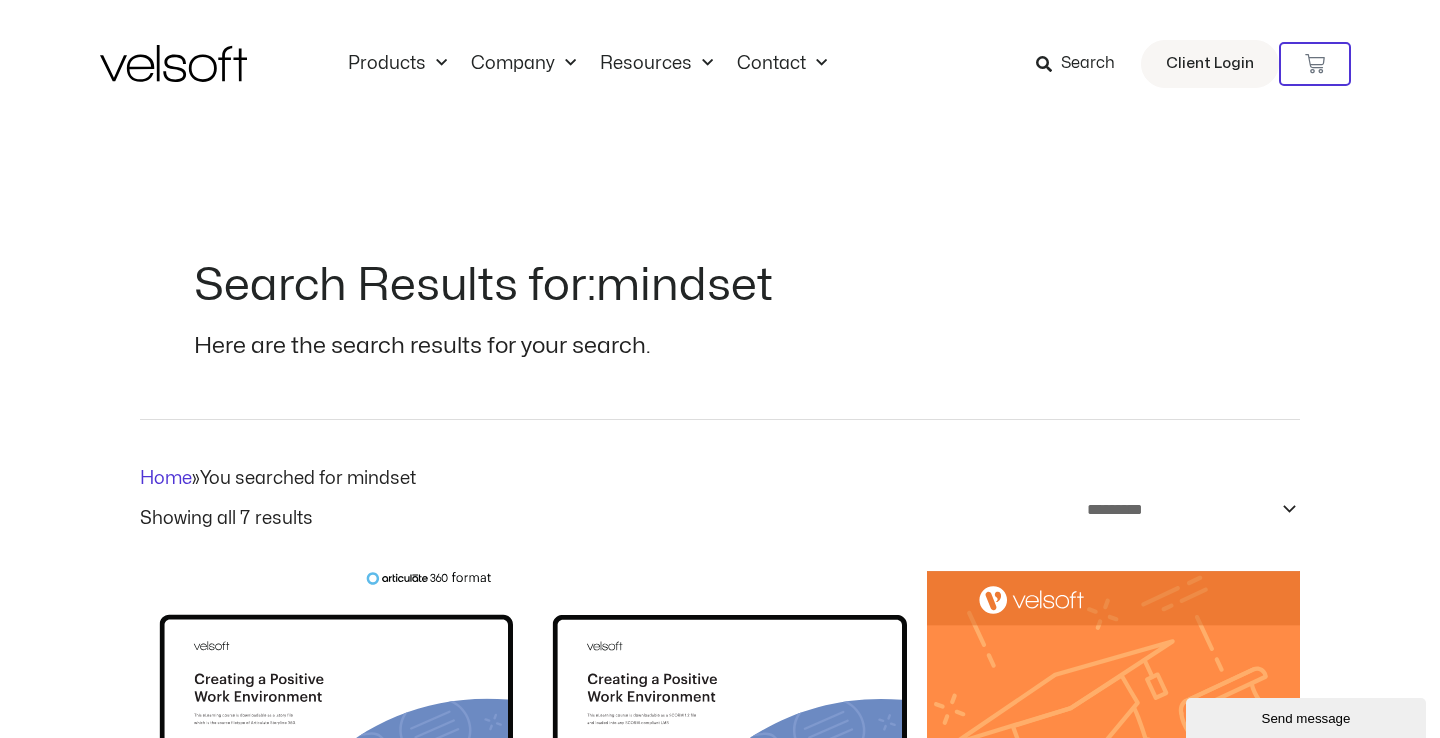 click on "Search" at bounding box center (1075, 64) 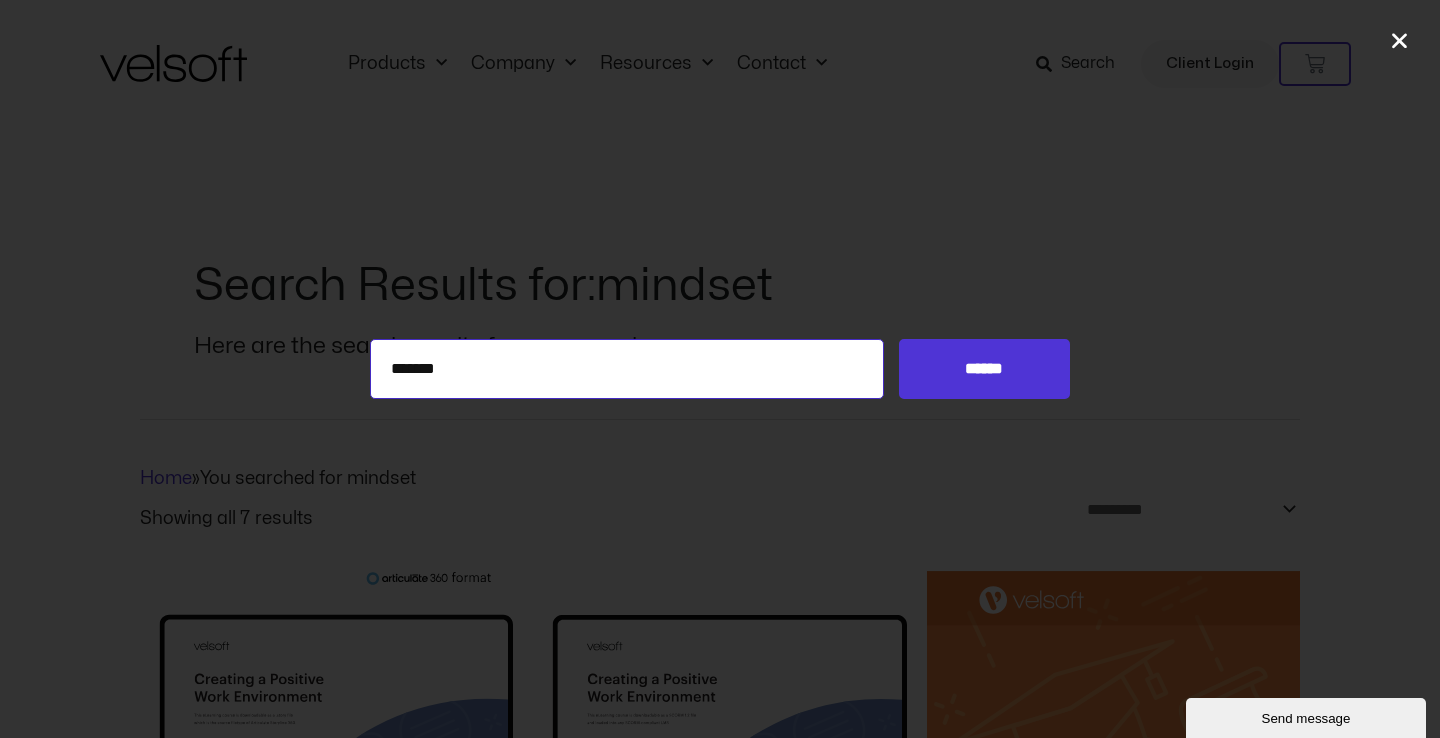 click on "*******" at bounding box center [627, 369] 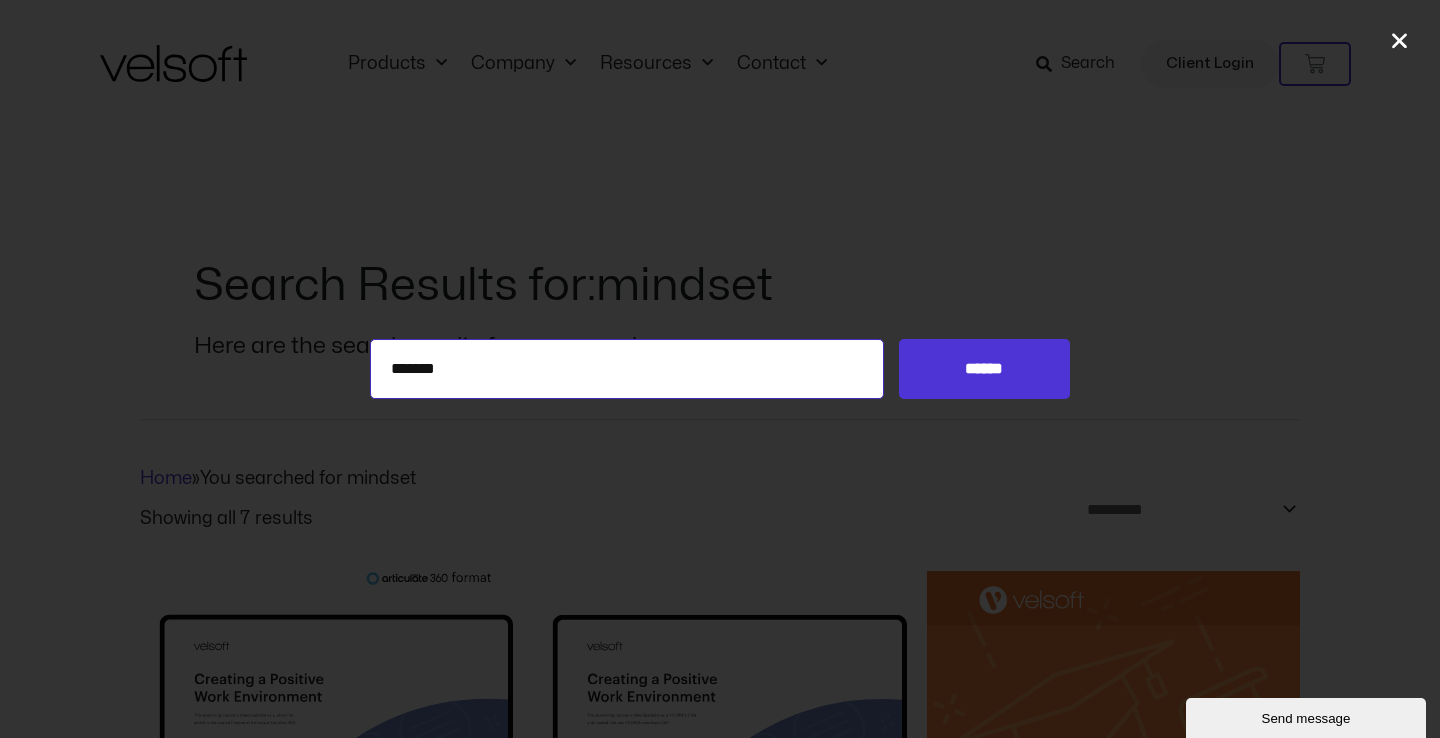 click on "*******" at bounding box center [627, 369] 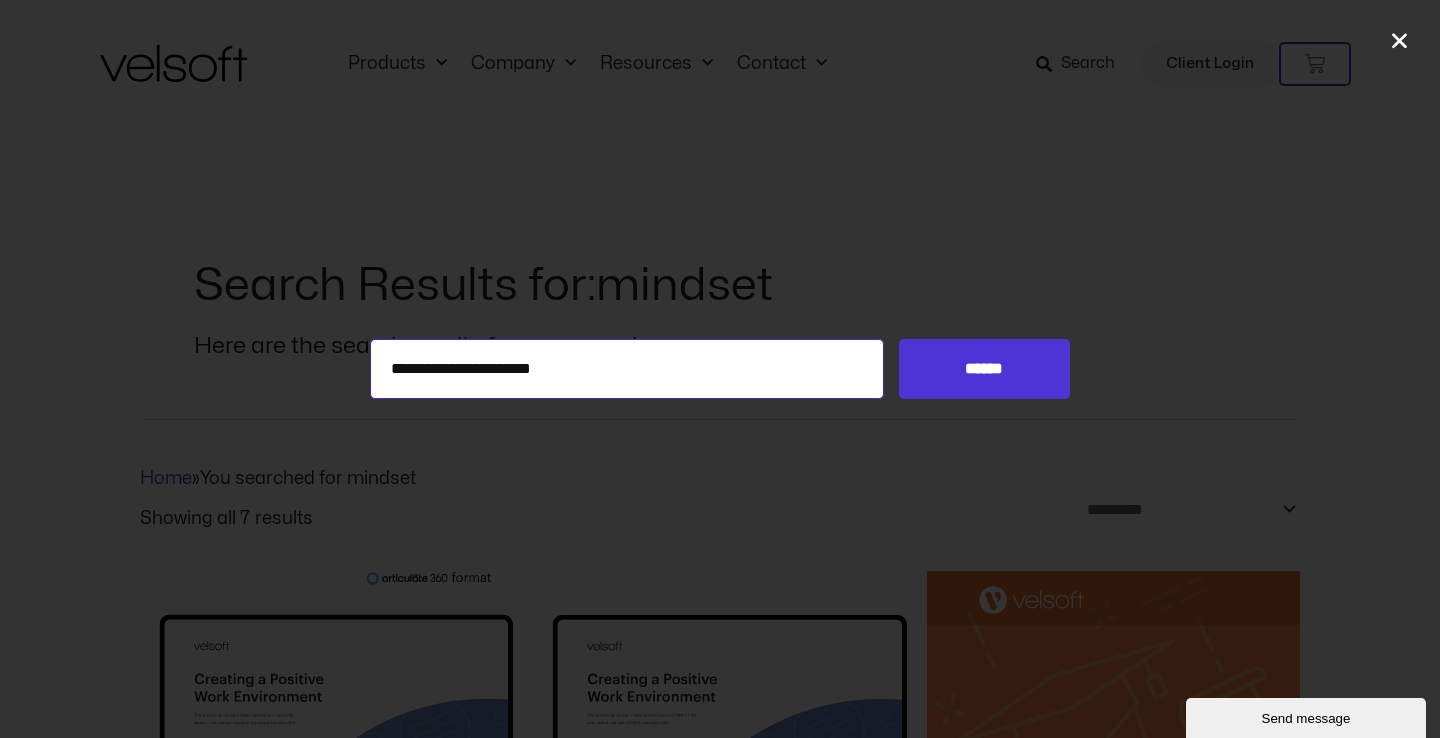 type on "**********" 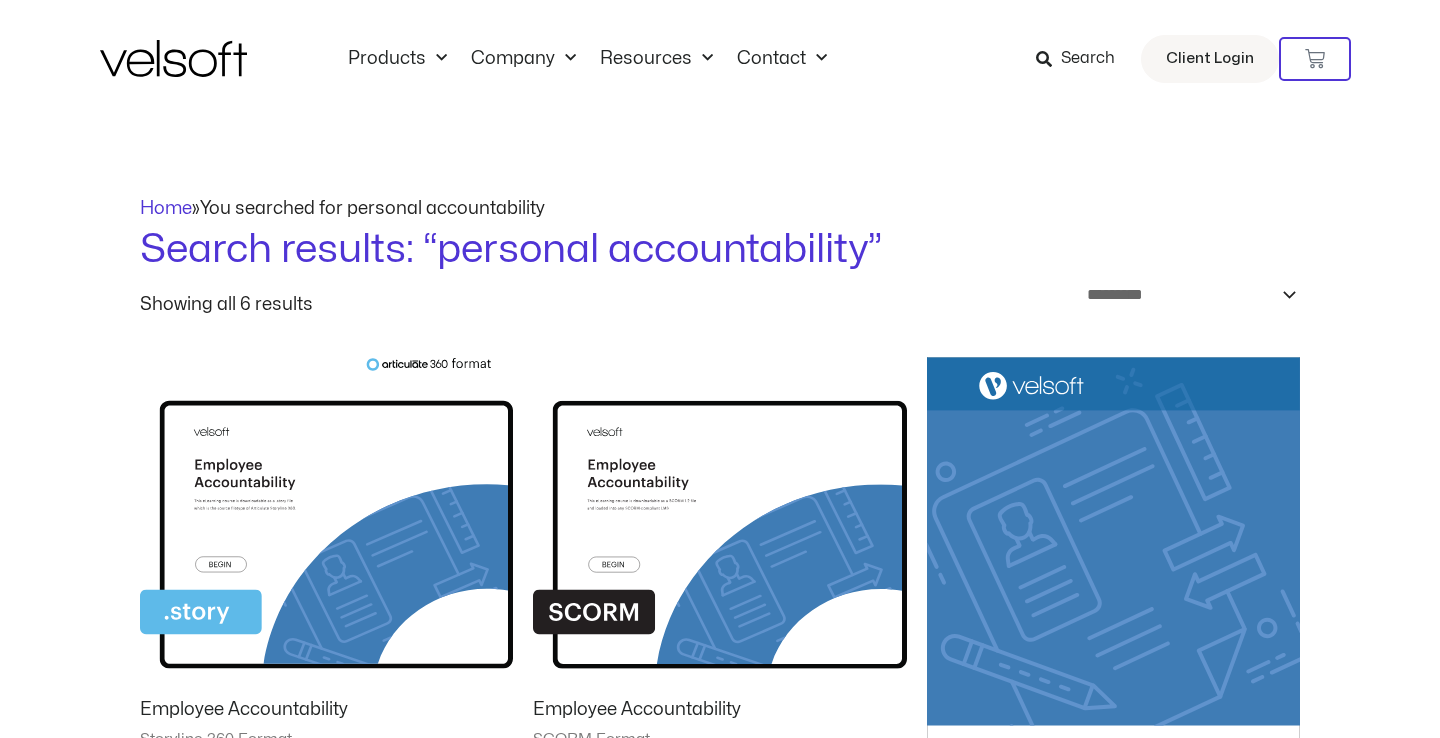 scroll, scrollTop: 114, scrollLeft: 0, axis: vertical 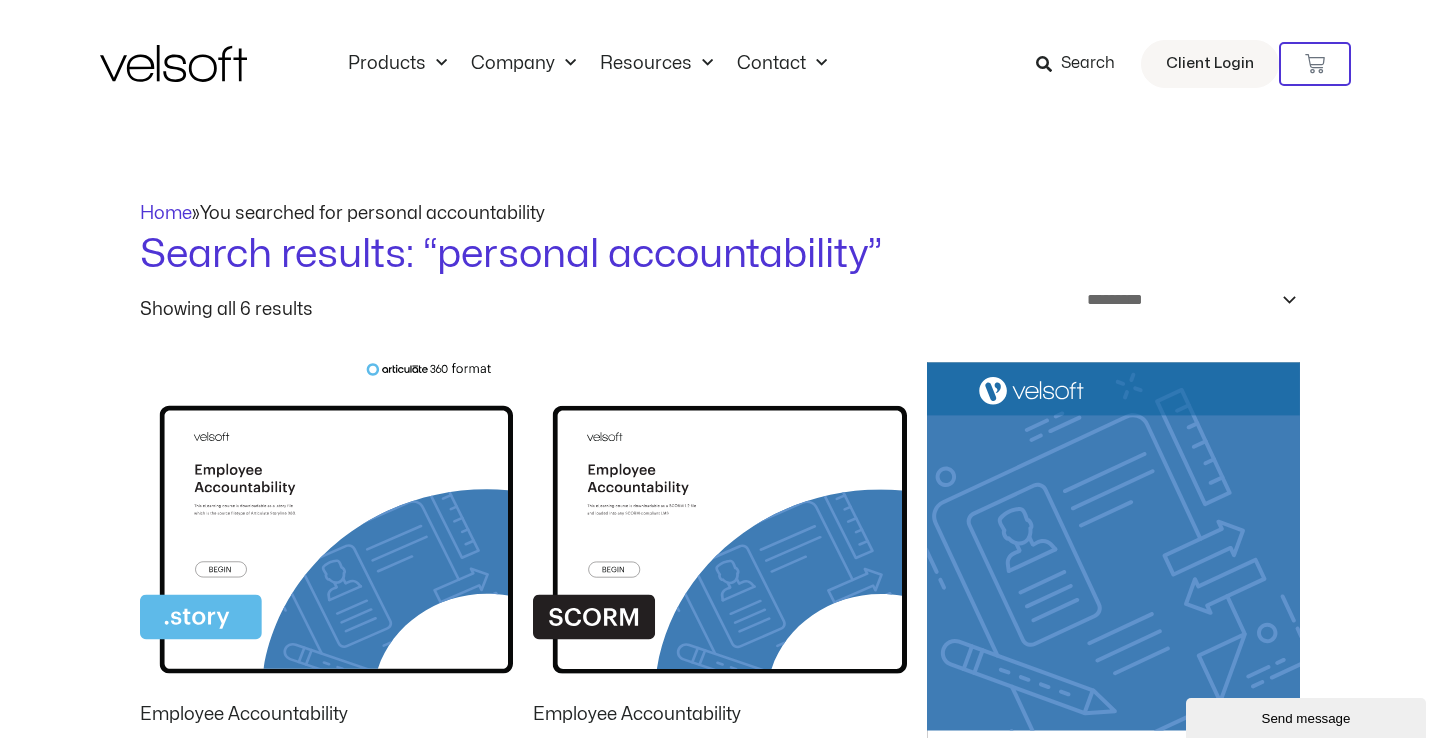 click on "Search" at bounding box center [1088, 64] 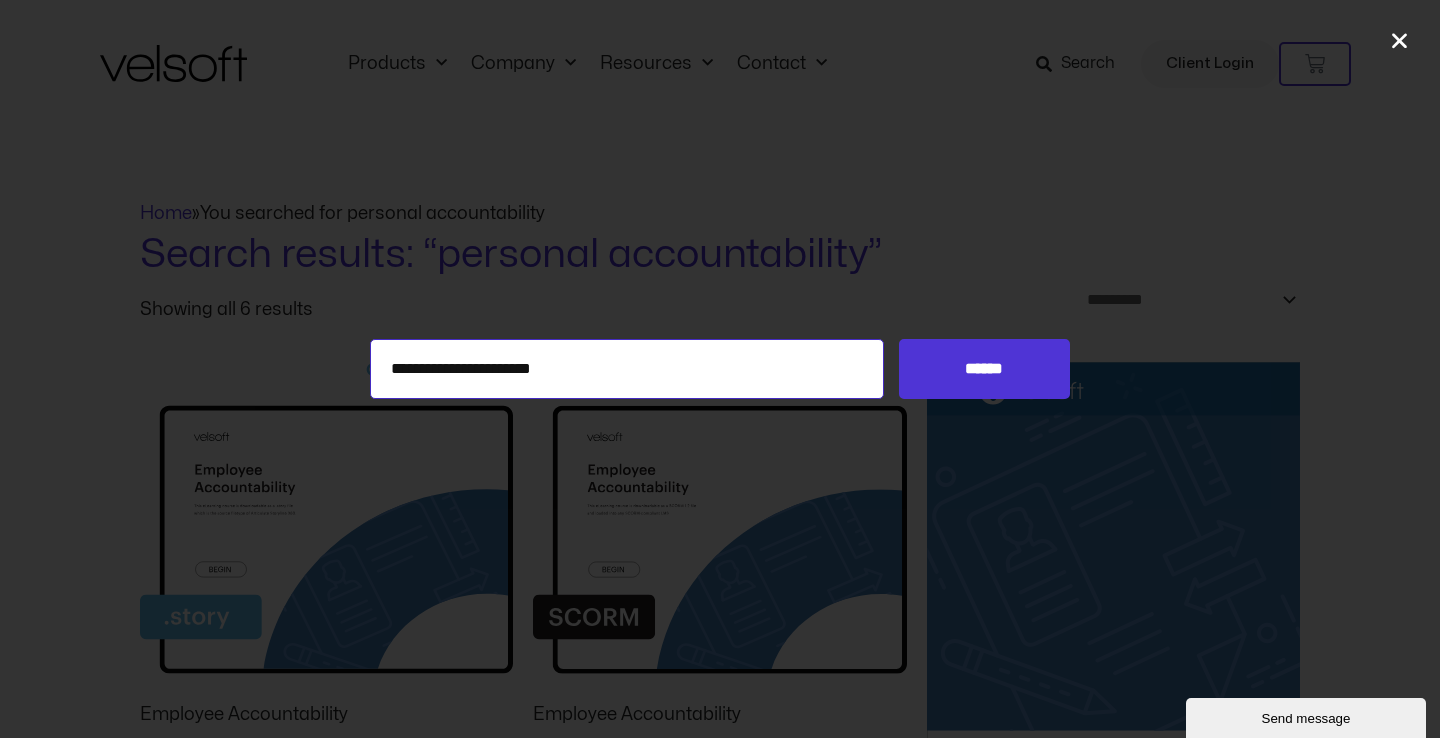 click on "**********" at bounding box center [627, 369] 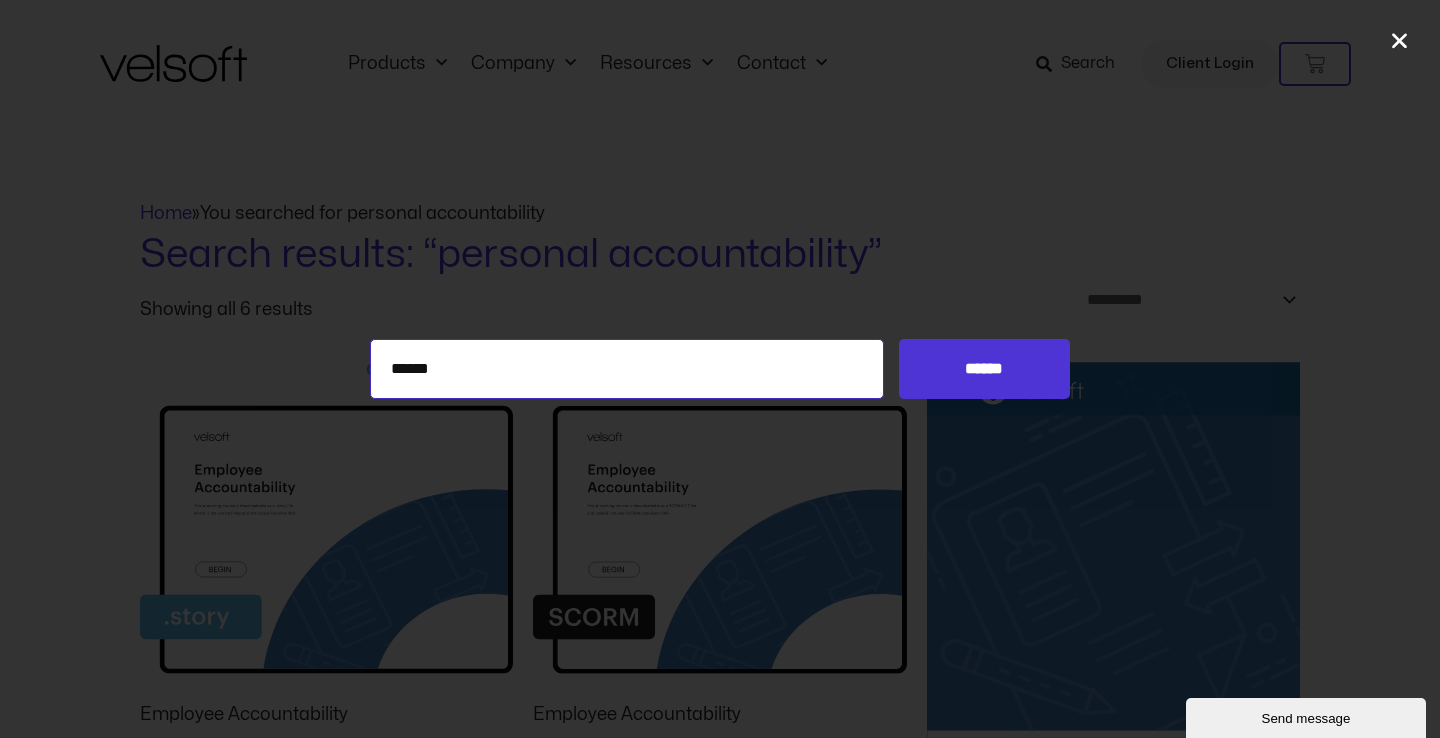 type on "******" 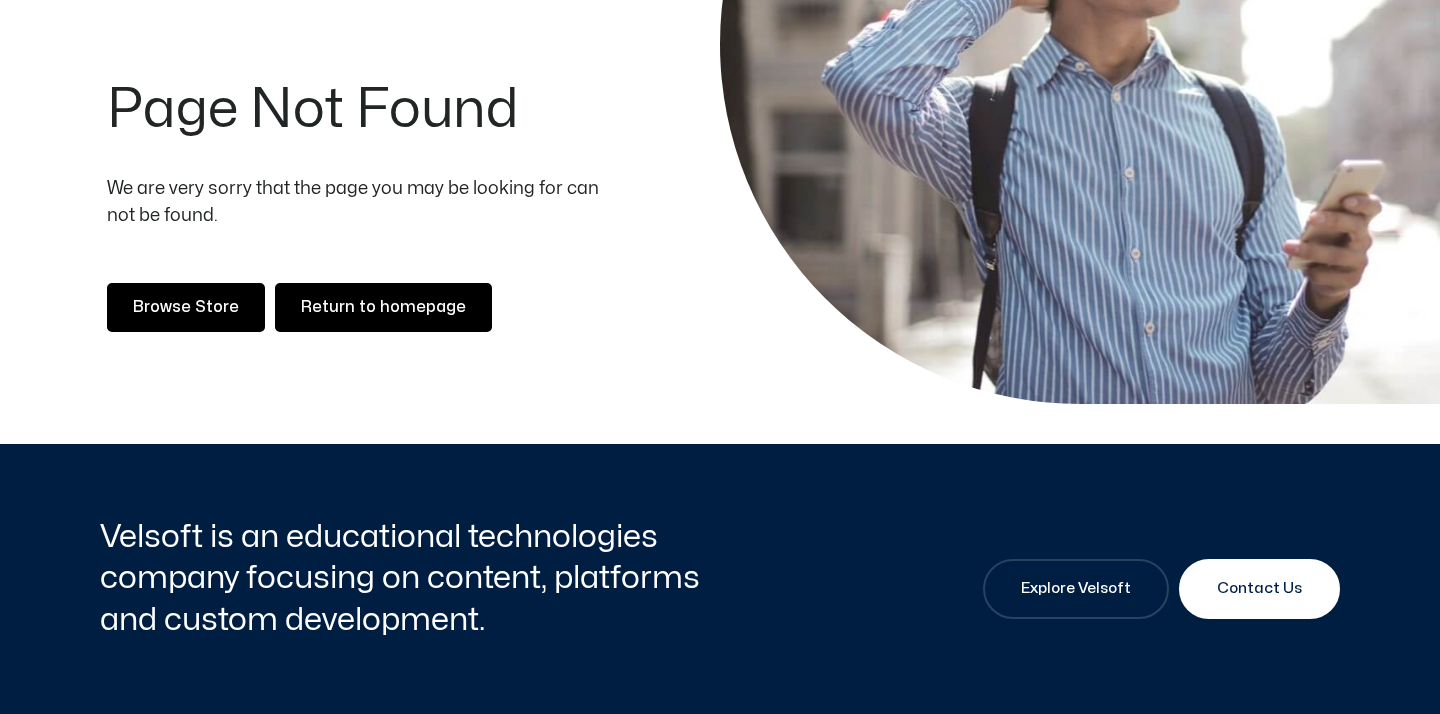 scroll, scrollTop: 138, scrollLeft: 0, axis: vertical 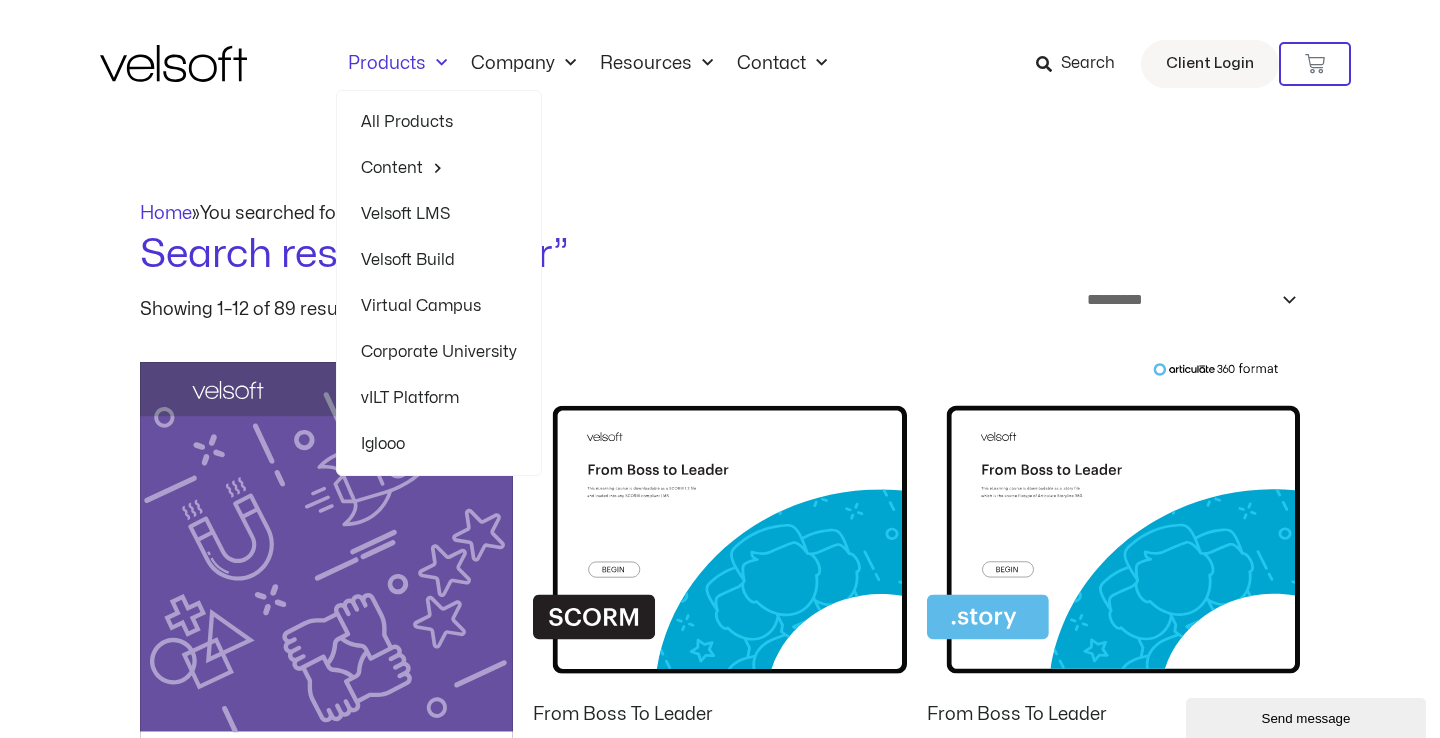 click on "All Products" 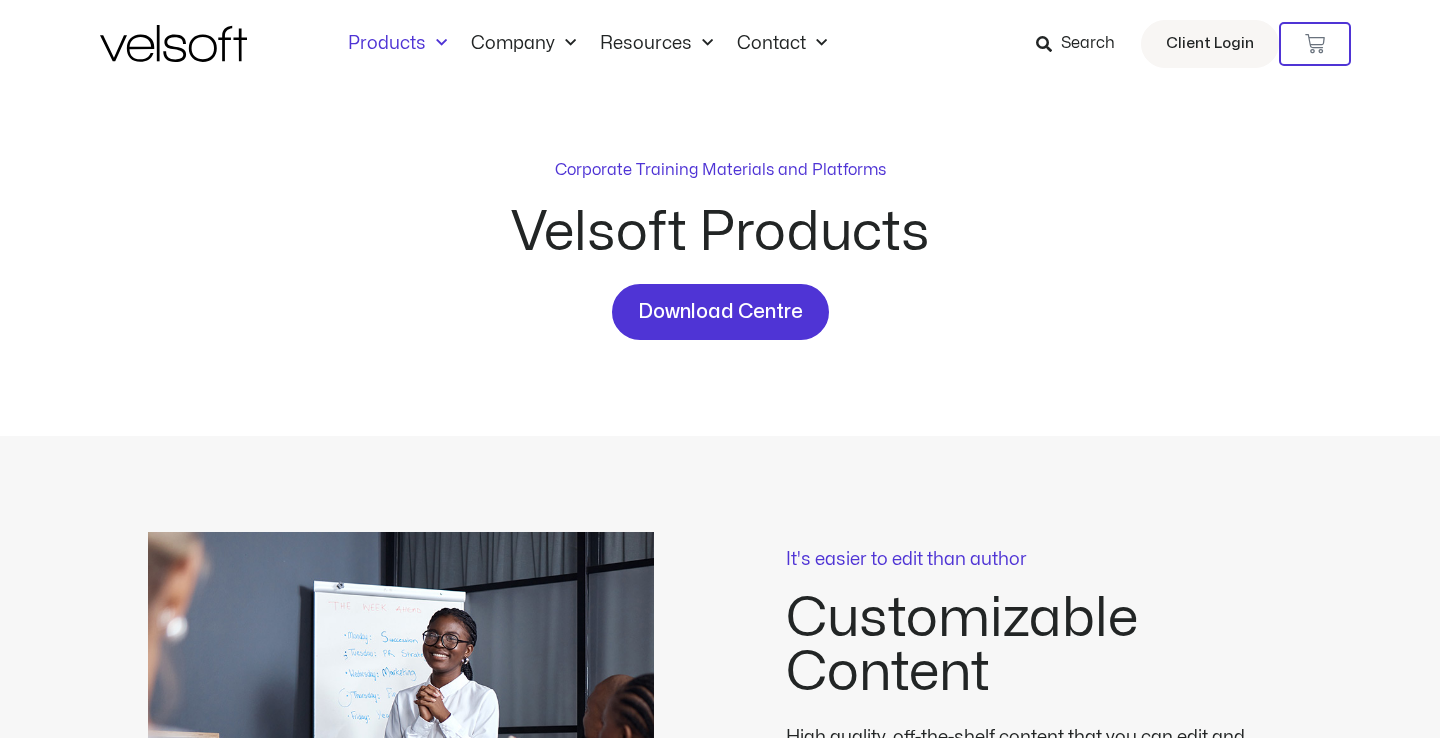 scroll, scrollTop: 164, scrollLeft: 0, axis: vertical 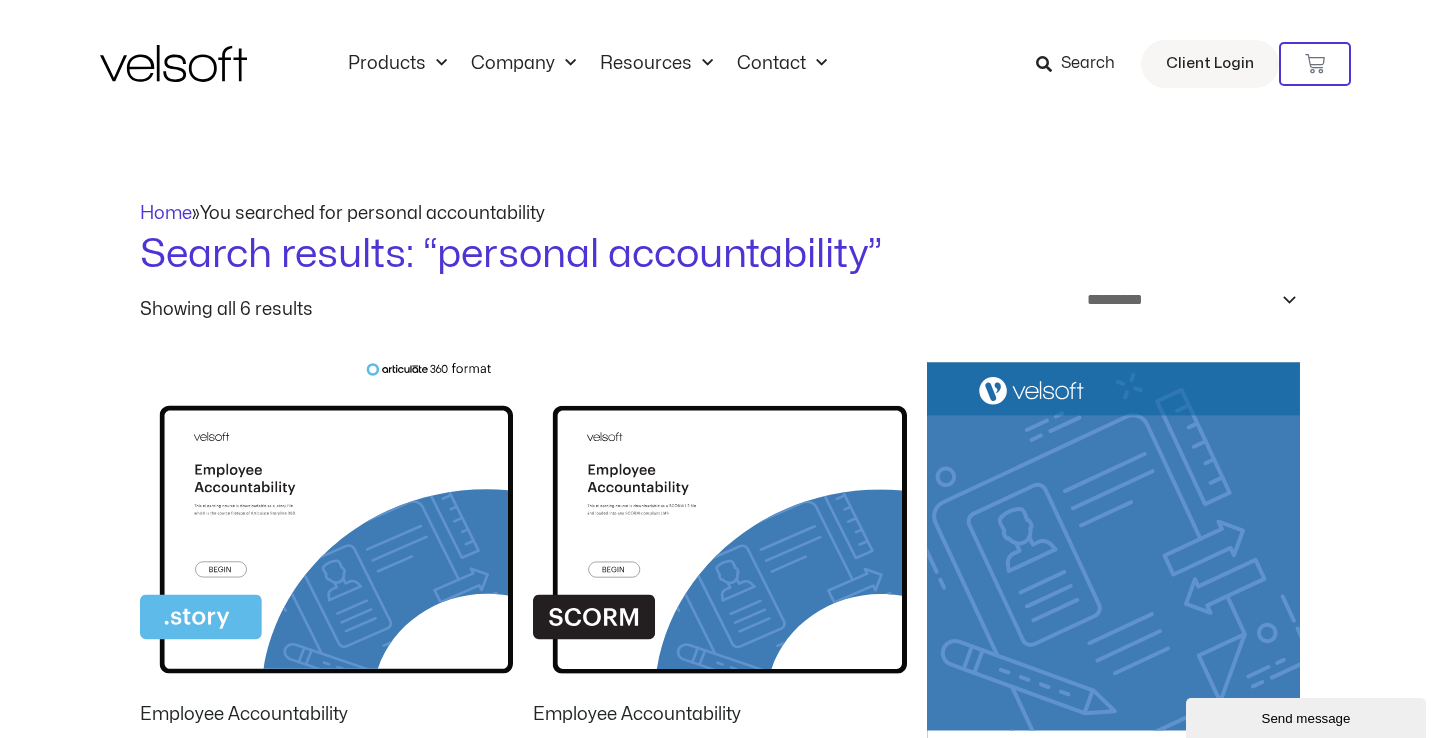 click at bounding box center [173, 63] 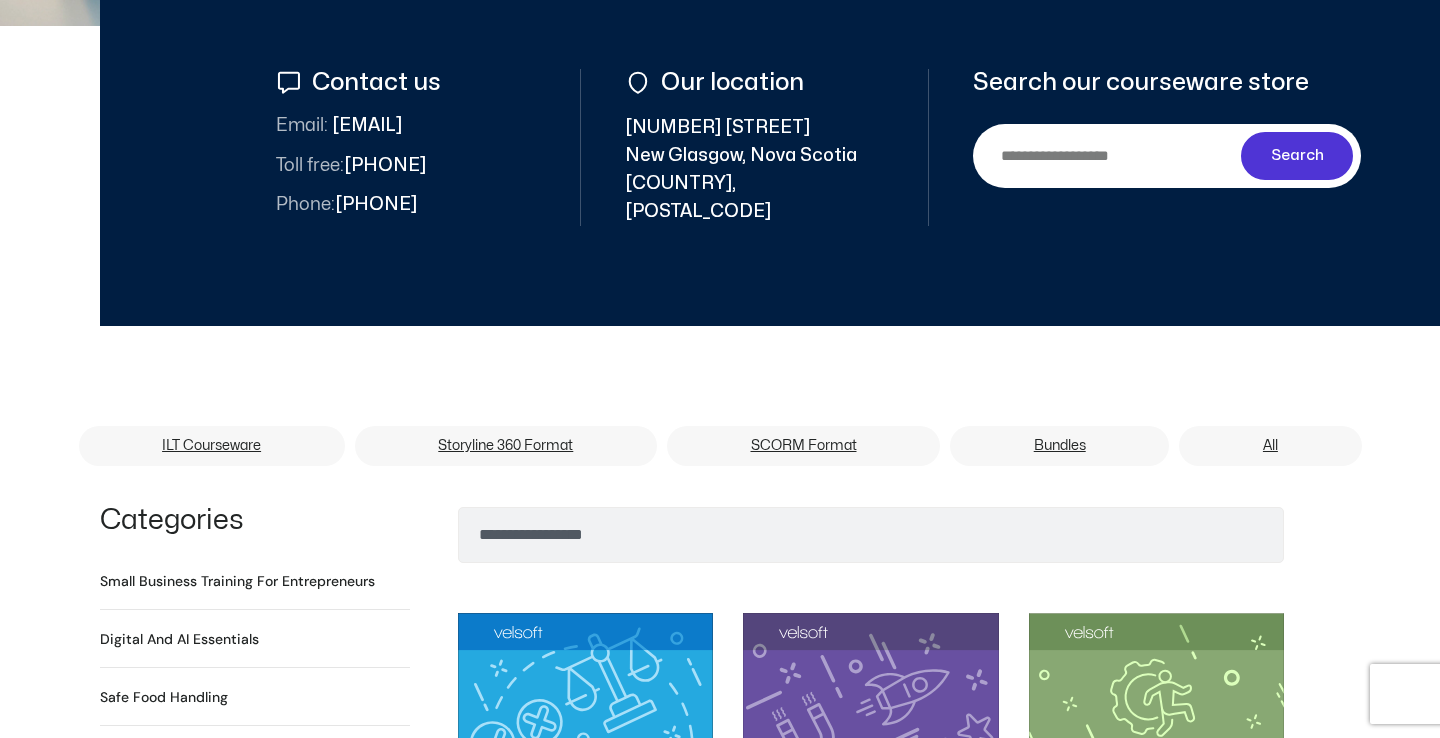 scroll, scrollTop: 0, scrollLeft: 0, axis: both 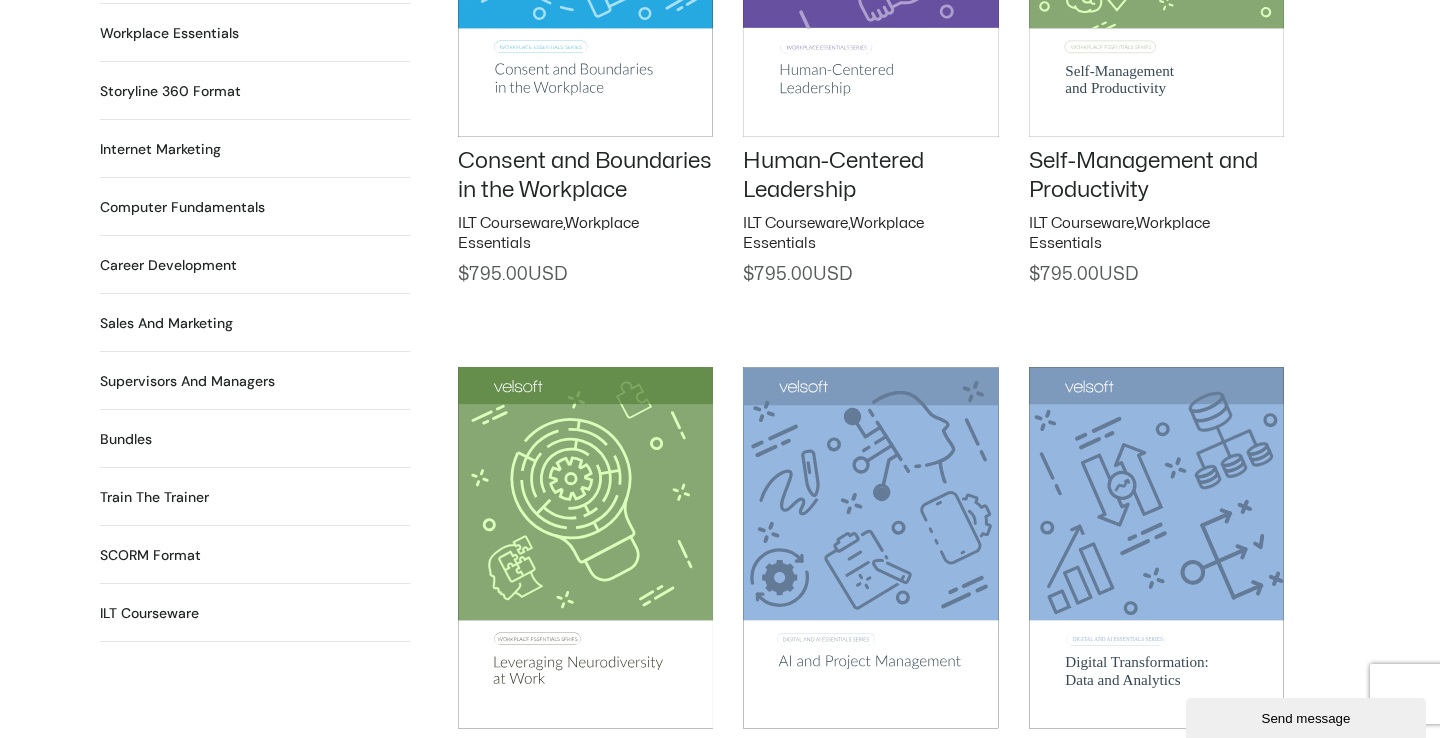 click on "Bundles 12 Products" at bounding box center (126, 439) 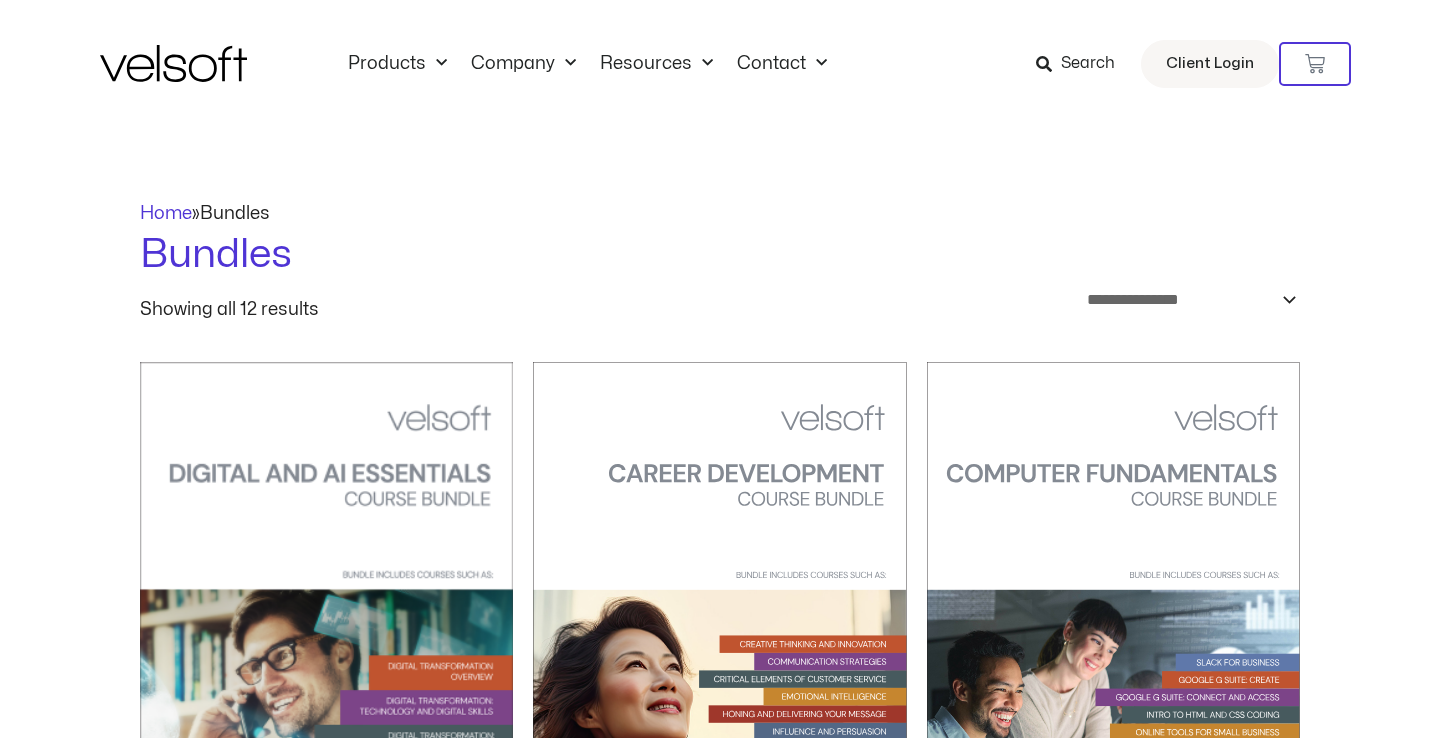 scroll, scrollTop: 0, scrollLeft: 0, axis: both 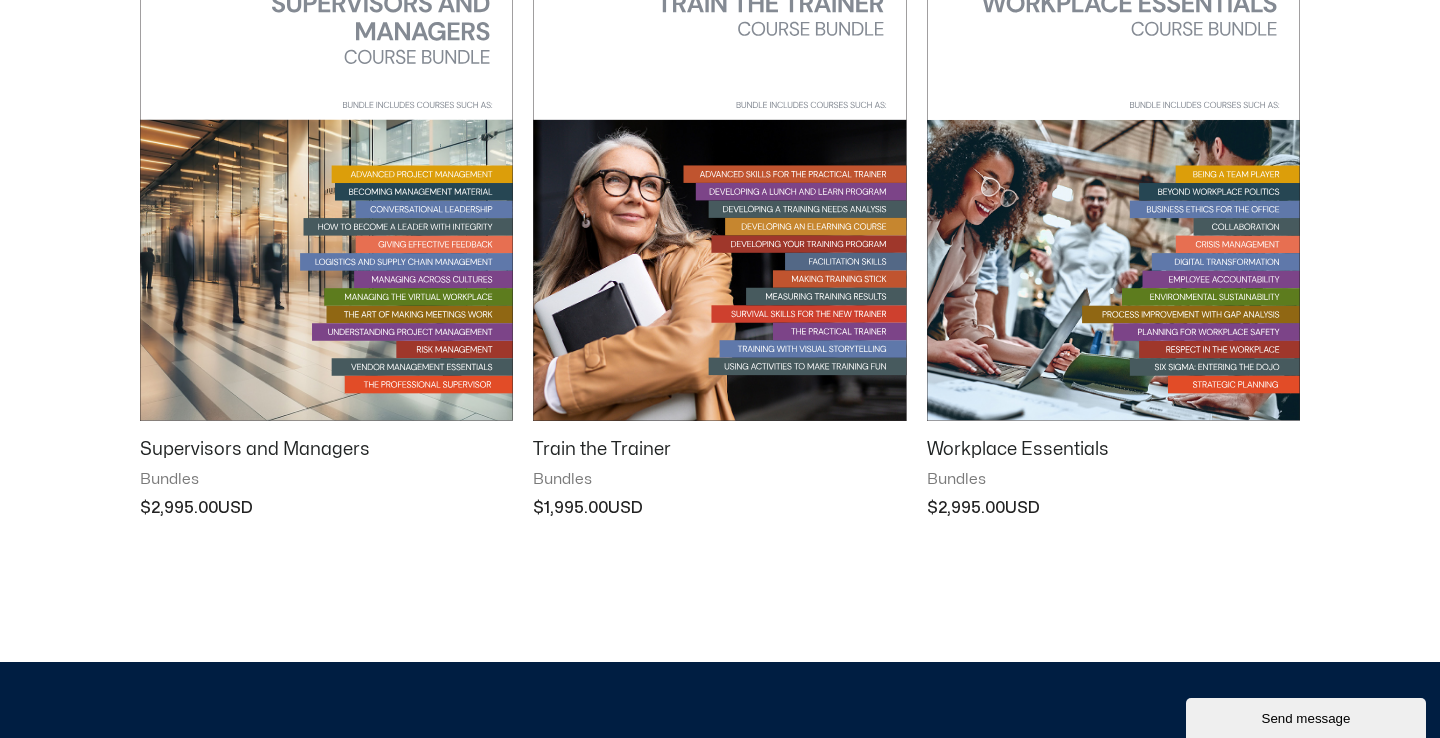 click on "Supervisors and Managers" at bounding box center (326, 449) 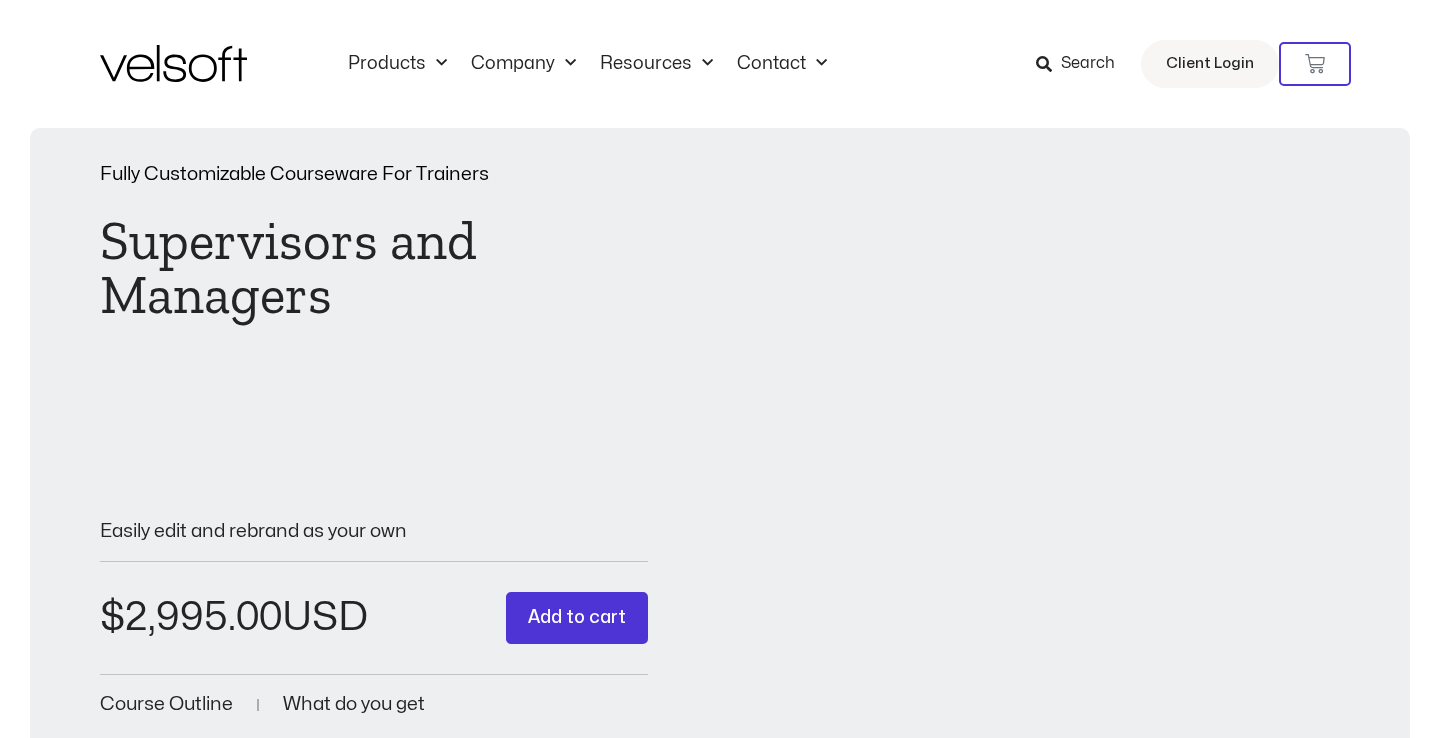 scroll, scrollTop: 223, scrollLeft: 0, axis: vertical 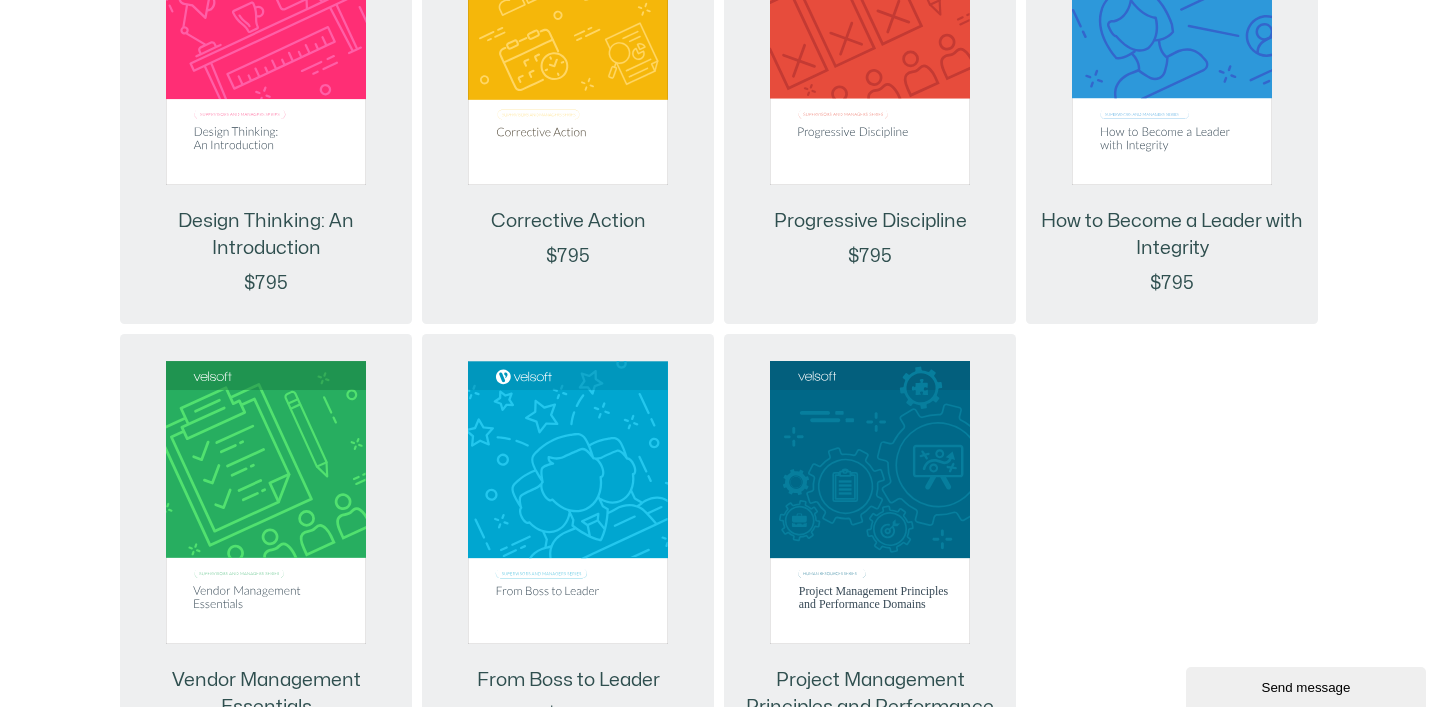 drag, startPoint x: 1272, startPoint y: 2, endPoint x: 1371, endPoint y: -20, distance: 101.414986 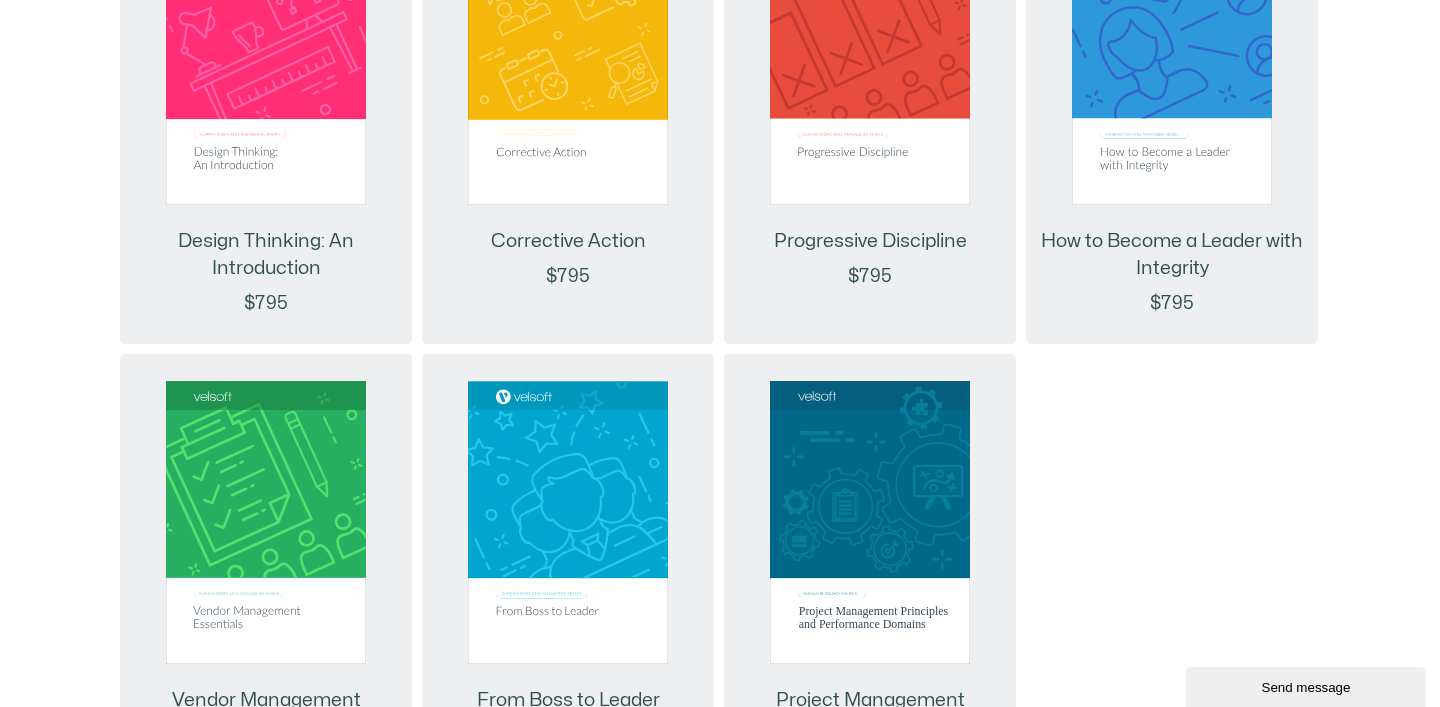 click on "Save 70% on Storyline courses, valid until  lunes, 4 de agosto de 2025, 9:00 a.m.
×
Skip to content
Products
All Products
Content
ILT Courseware
Storyline 360 Courses
SCORM Courses
Courseware Assurance (Old Versions)
Velsoft LMS
Velsoft Build
Virtual Campus
Corporate University
vILT Platform
Iglooo
Company
Inside Velsoft
Careers
Resources
Case Studies
Sample Download Centre
Trainer Resource Center
Customer Testimonials
Courseware Assurance (Old Versions)
Blog
Contact
Contact Us
Help Desk
Products
All Products
Content
ILT Courseware
Storyline 360 Courses
SCORM Courses
Courseware Assurance (Old Versions)
Velsoft LMS
Velsoft Build
Virtual Campus
Corporate University
vILT Platform" at bounding box center (720, -1946) 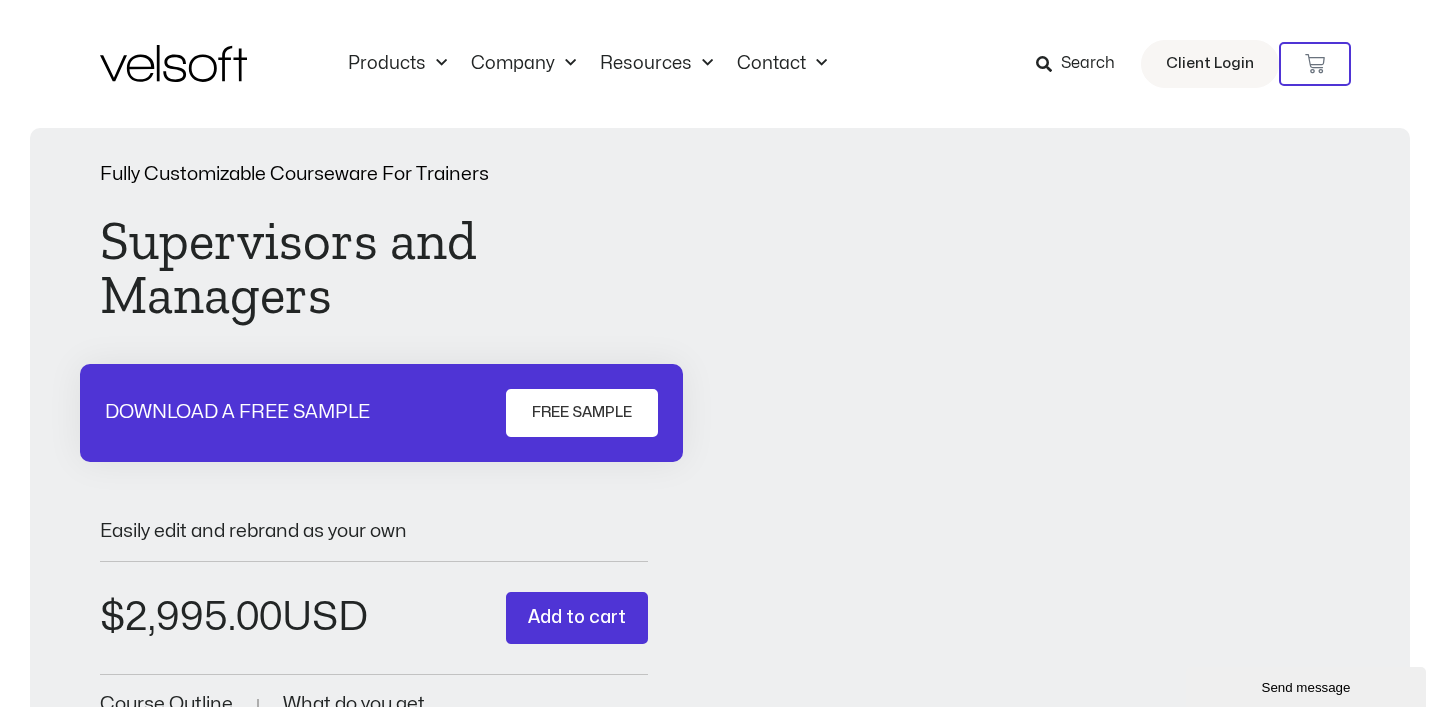 scroll, scrollTop: 0, scrollLeft: 0, axis: both 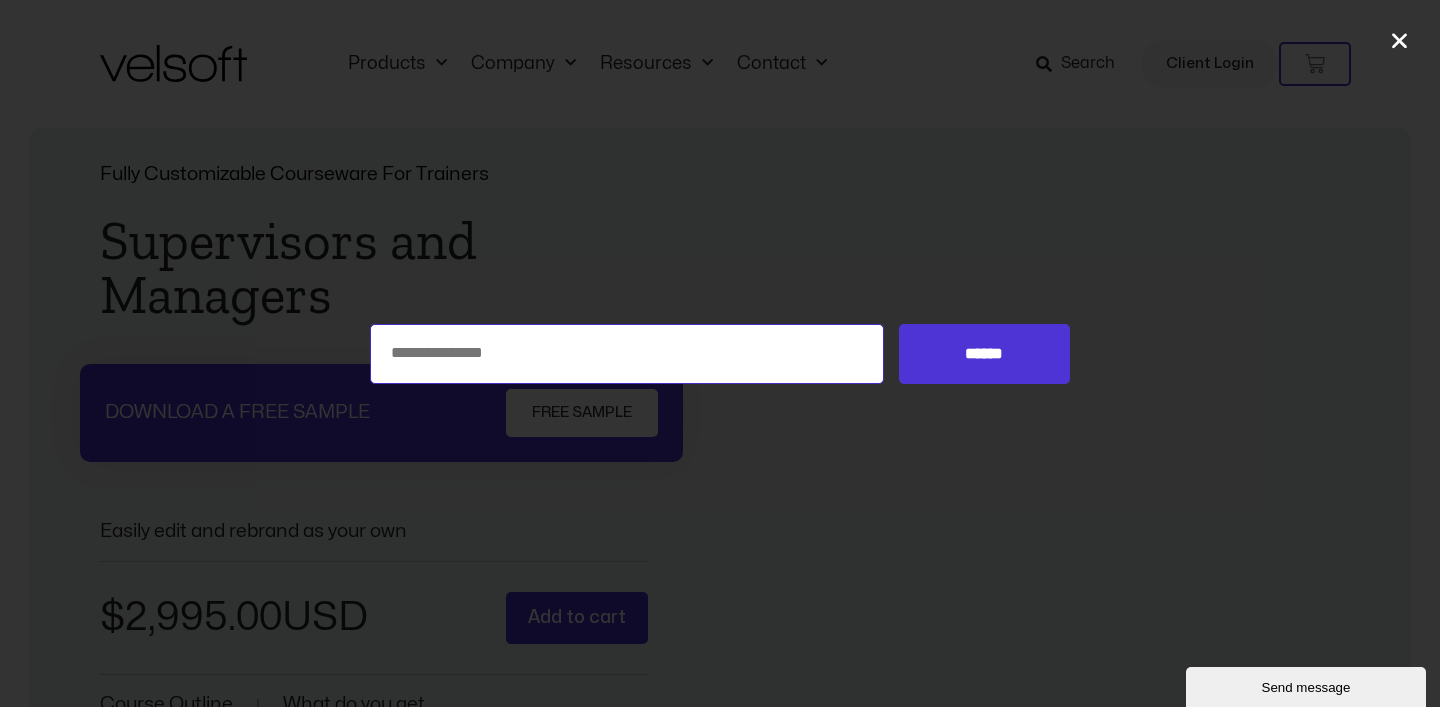 click on "Search for:" at bounding box center [627, 354] 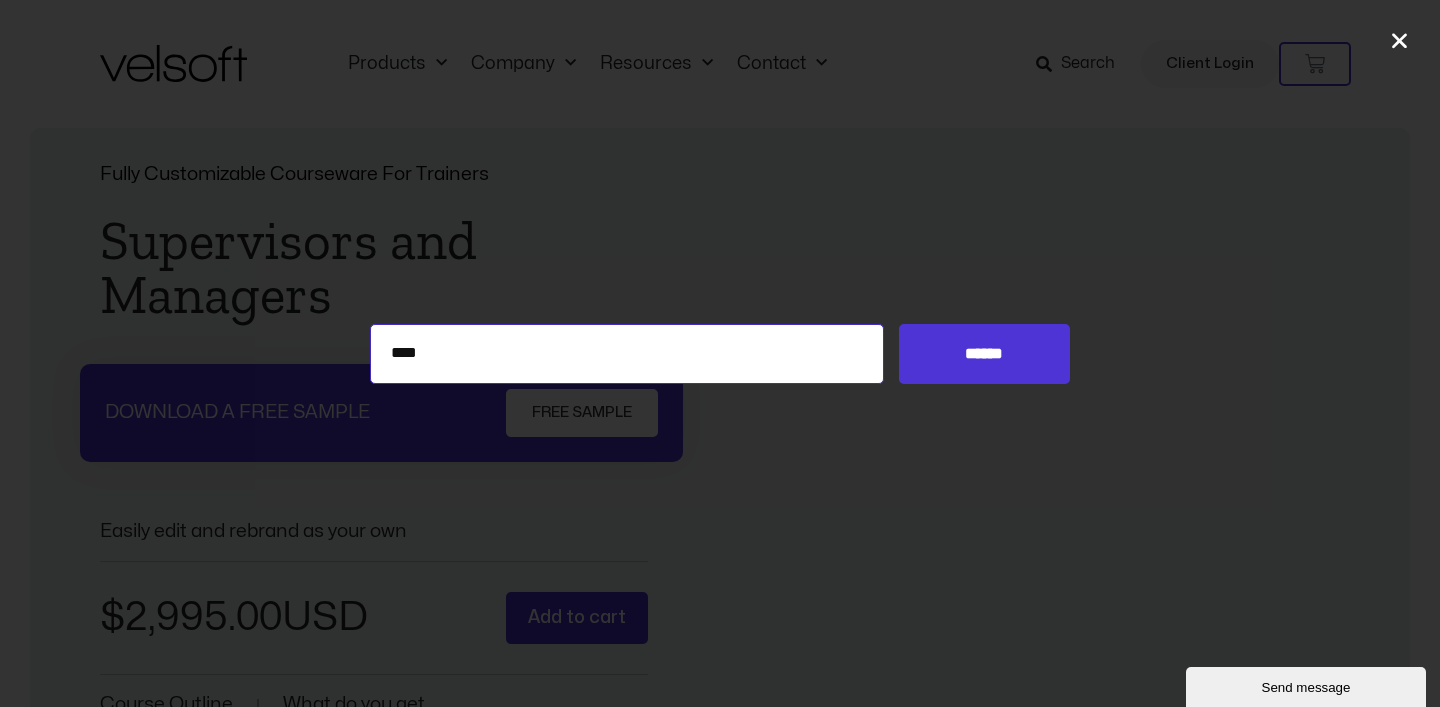 type on "****" 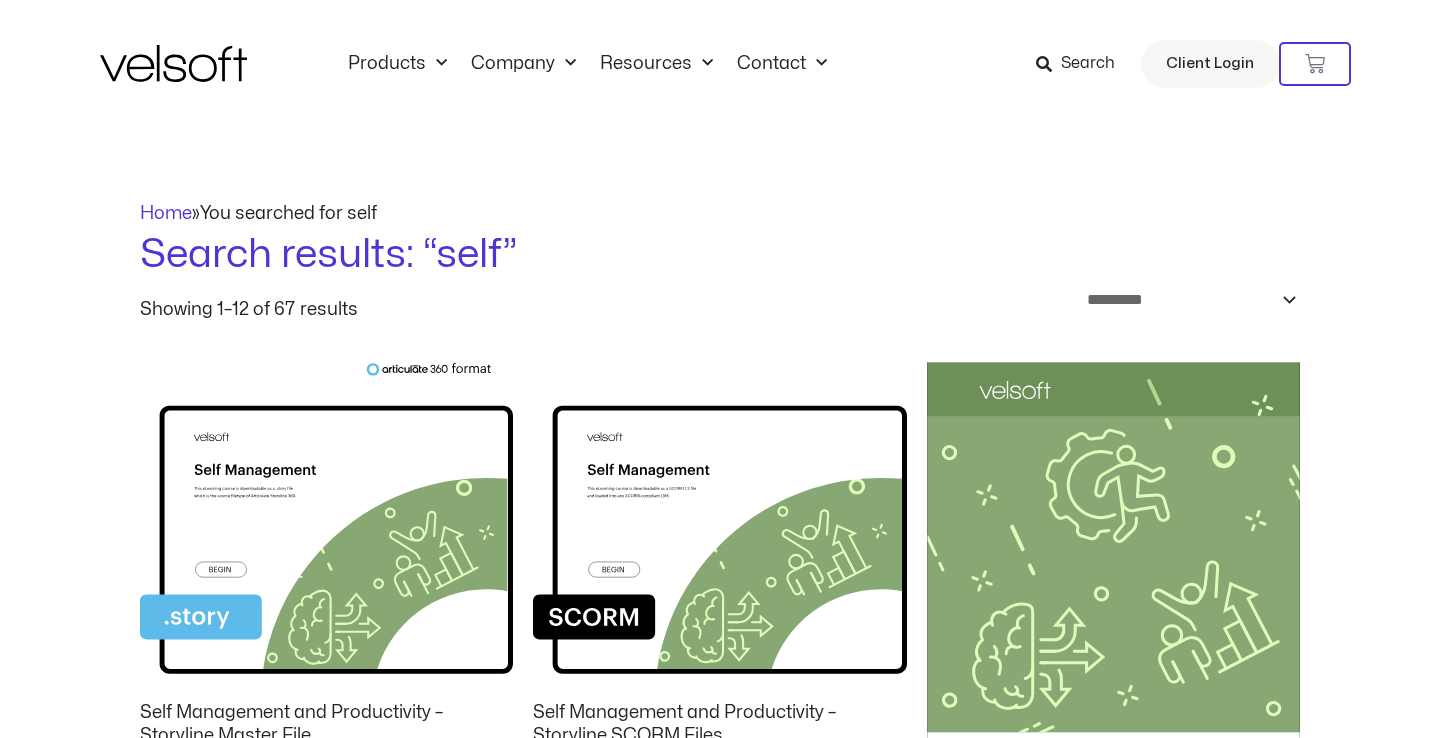 scroll, scrollTop: 69, scrollLeft: 0, axis: vertical 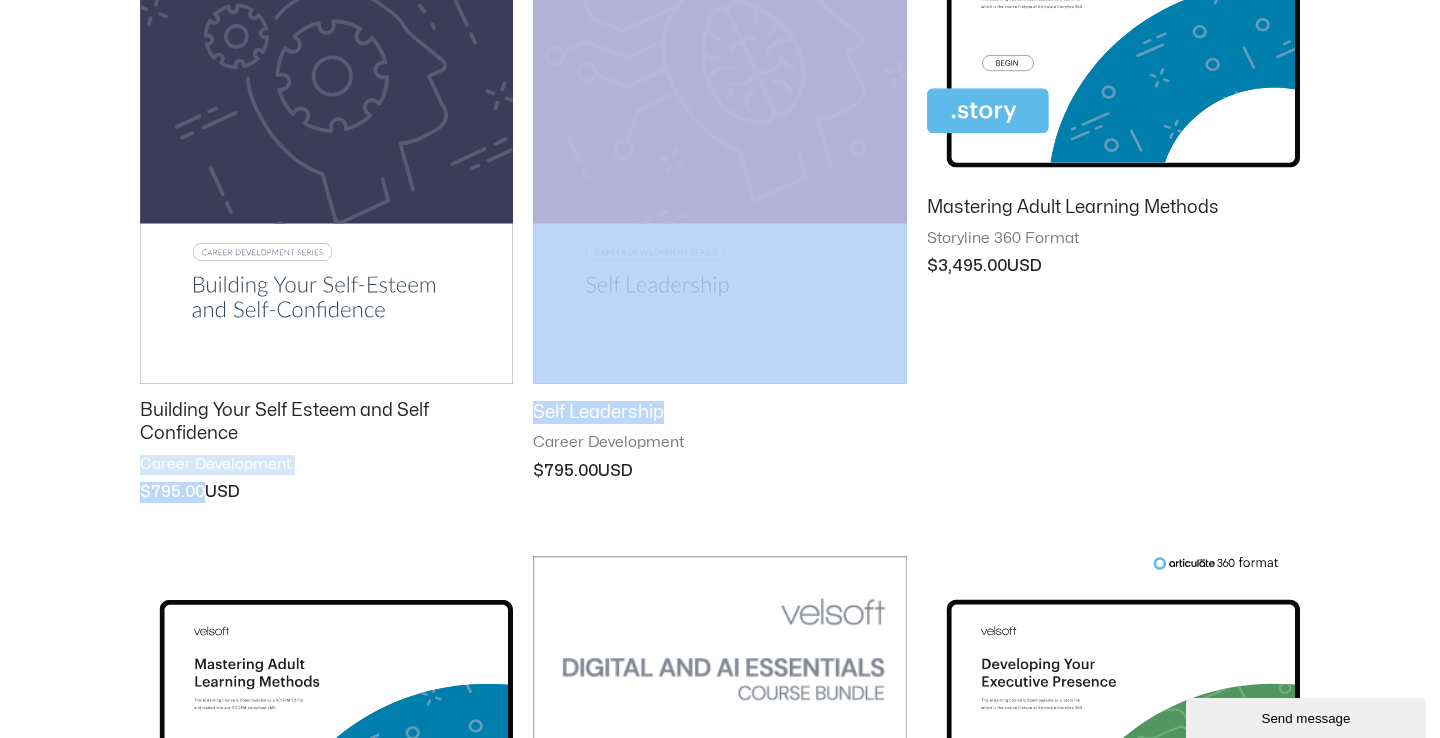 drag, startPoint x: 521, startPoint y: 407, endPoint x: 684, endPoint y: 412, distance: 163.07668 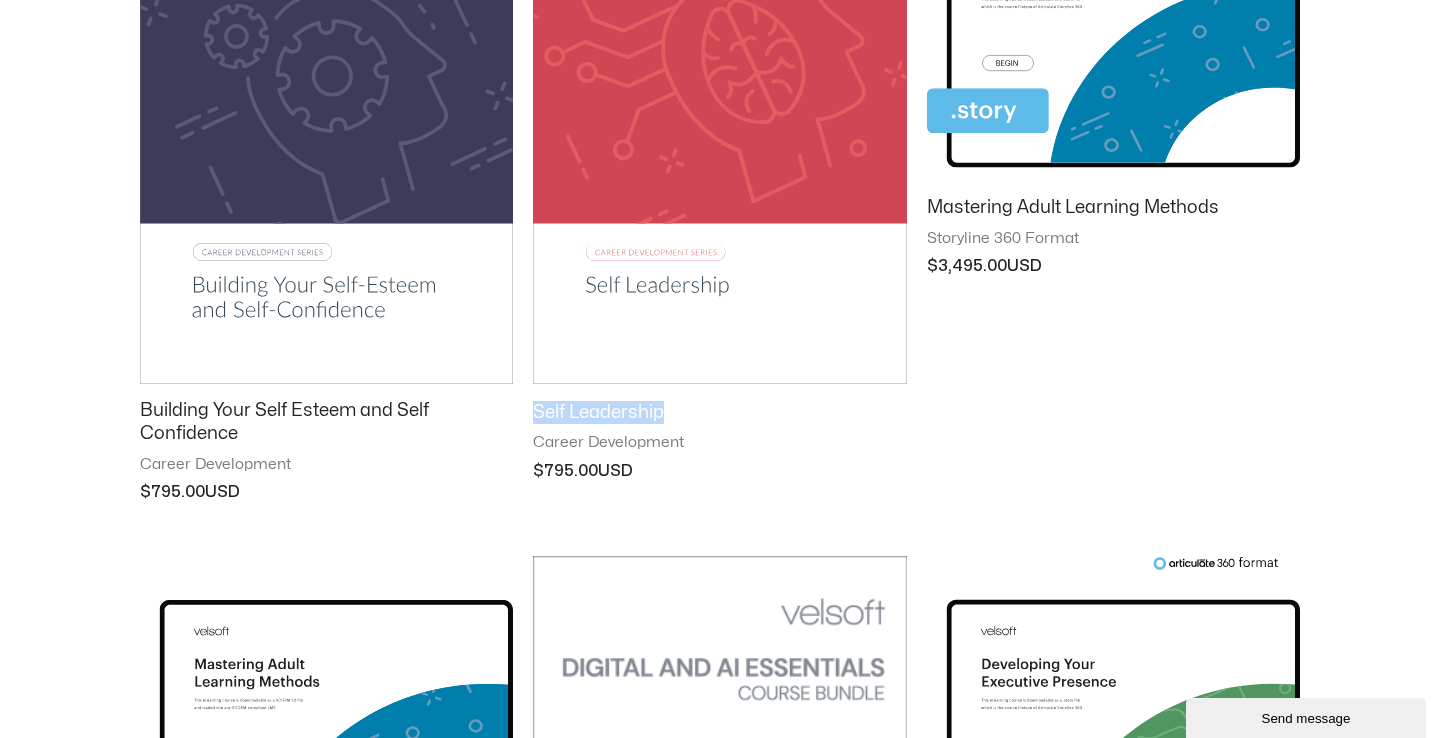 drag, startPoint x: 530, startPoint y: 410, endPoint x: 670, endPoint y: 410, distance: 140 